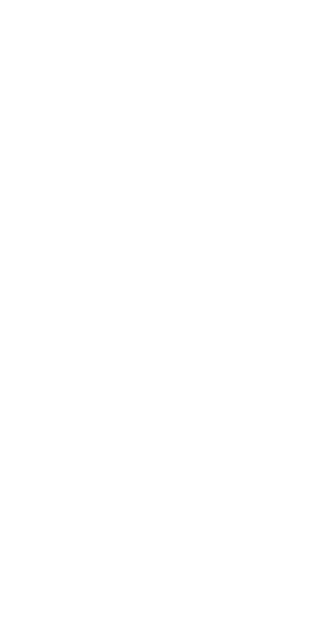 scroll, scrollTop: 0, scrollLeft: 0, axis: both 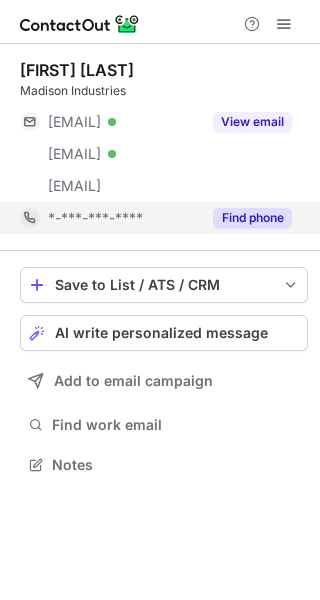 click on "Find phone" at bounding box center [252, 218] 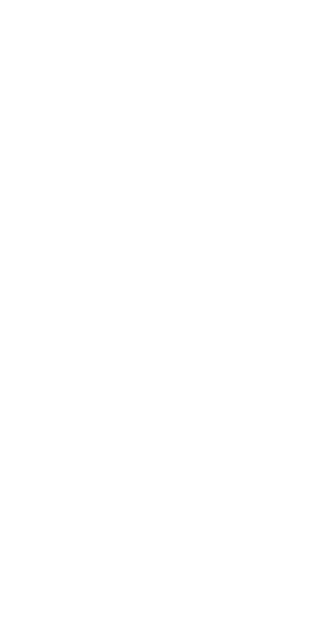 scroll, scrollTop: 0, scrollLeft: 0, axis: both 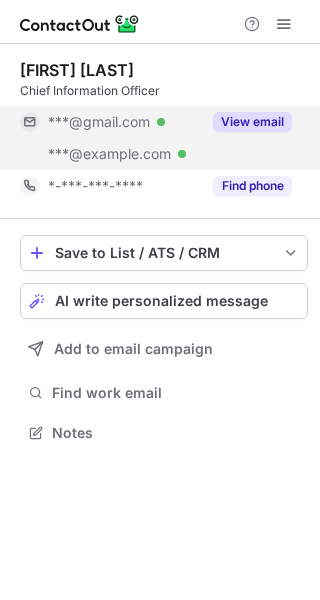 click on "View email" at bounding box center (252, 122) 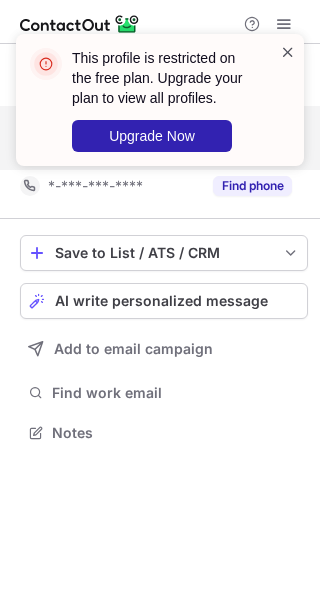 click at bounding box center [288, 52] 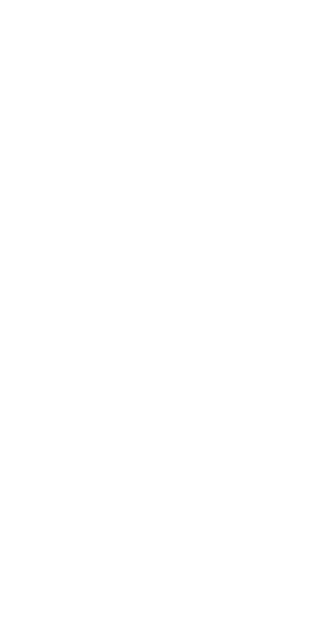 scroll, scrollTop: 0, scrollLeft: 0, axis: both 